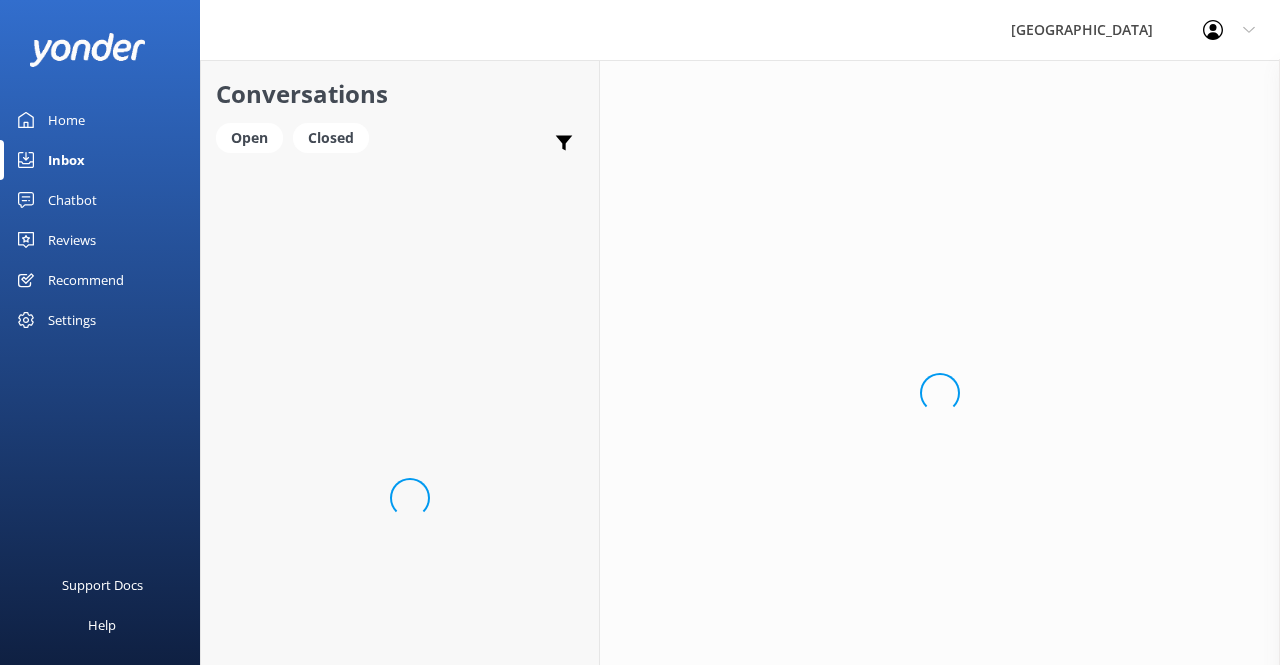 scroll, scrollTop: 0, scrollLeft: 0, axis: both 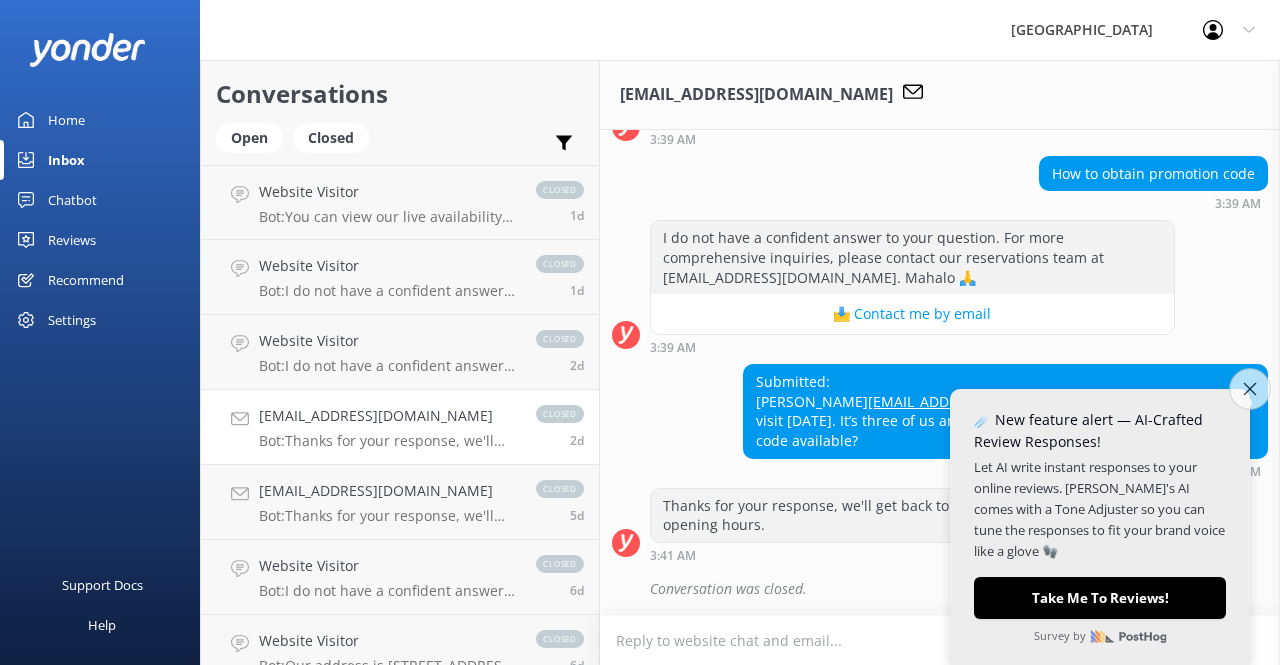 click on "Close survey" at bounding box center [1250, 389] 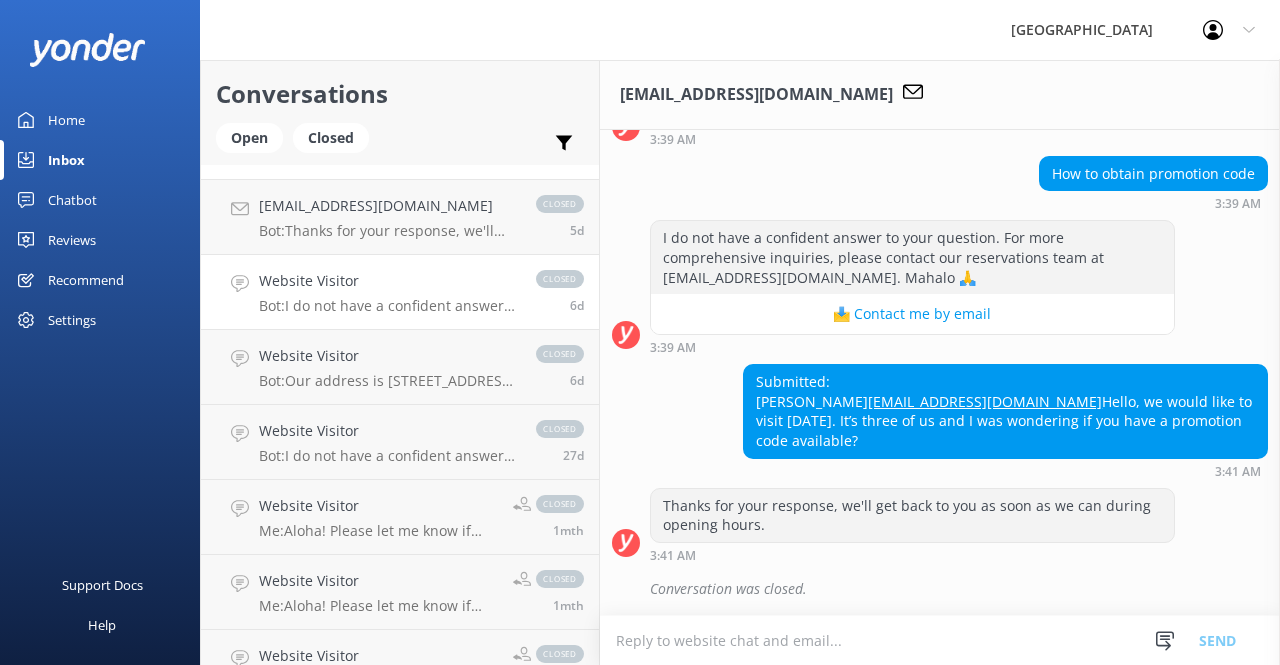 scroll, scrollTop: 0, scrollLeft: 0, axis: both 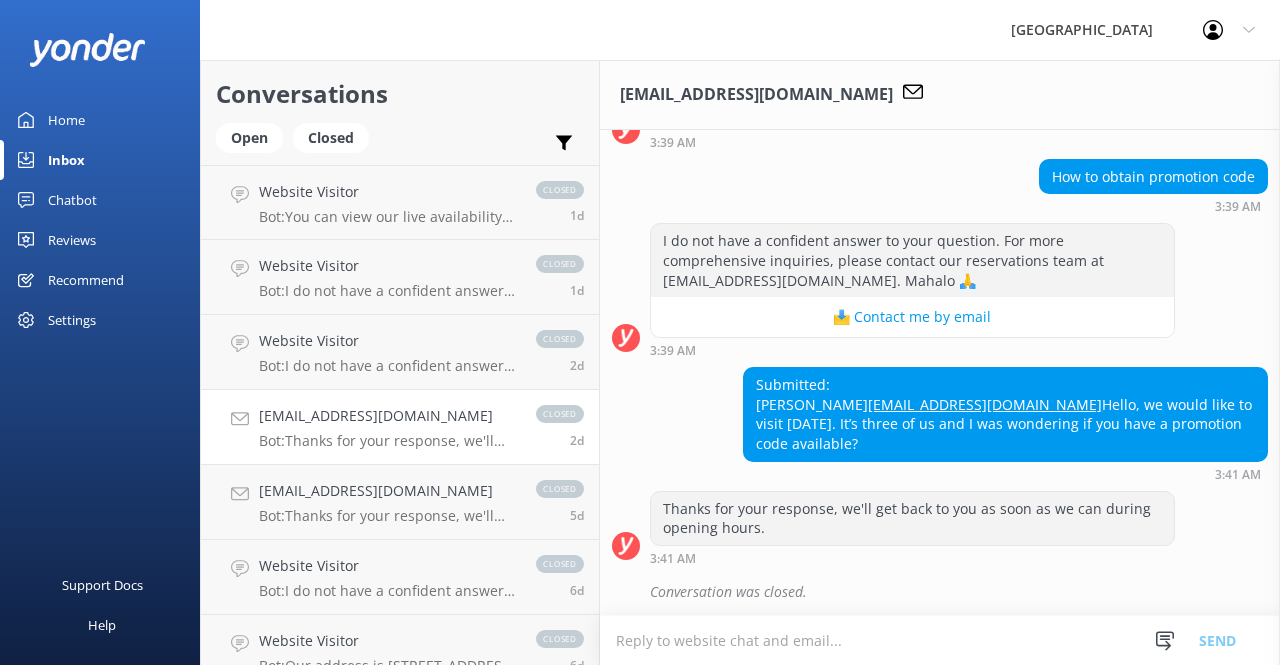 click at bounding box center [940, 640] 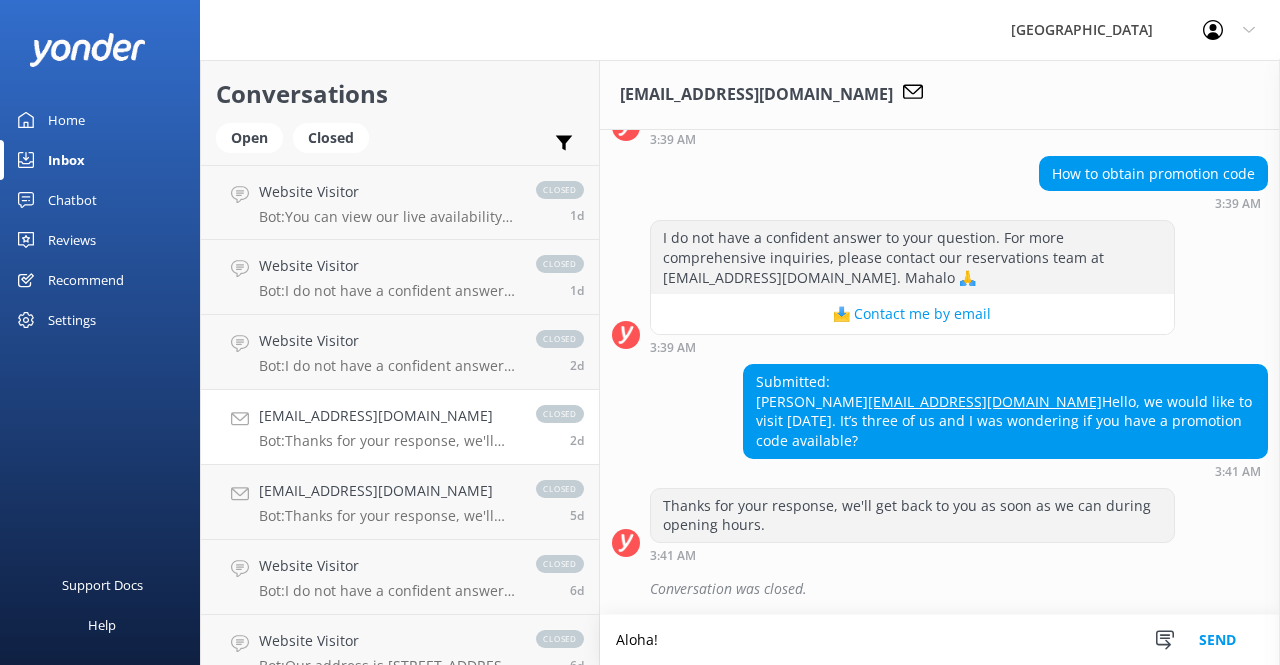 paste on "Thank you for inquiring! All of our experiences are viewable on our website at [DOMAIN_NAME] and we do have a special running - when booking your experience use promo code KCFS10 for a 10% discount. When you book an experience you will have the option to add another experience to your cart at a discounted rate. If you choose to do more than one experience and get the discount being offered for the combination of two, you can also use the KCFS10 on top of that for an extra 10%. See which experiences align best with your interests and timing. Let me know if you have any other questions." 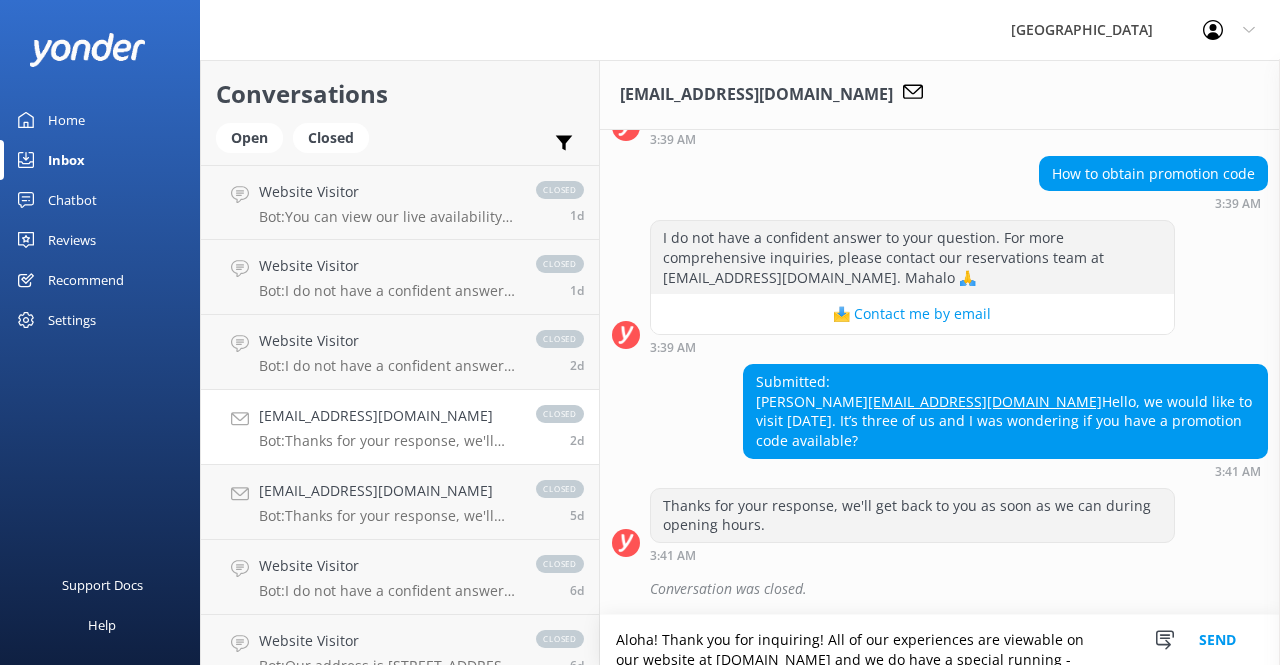 scroll, scrollTop: 91, scrollLeft: 0, axis: vertical 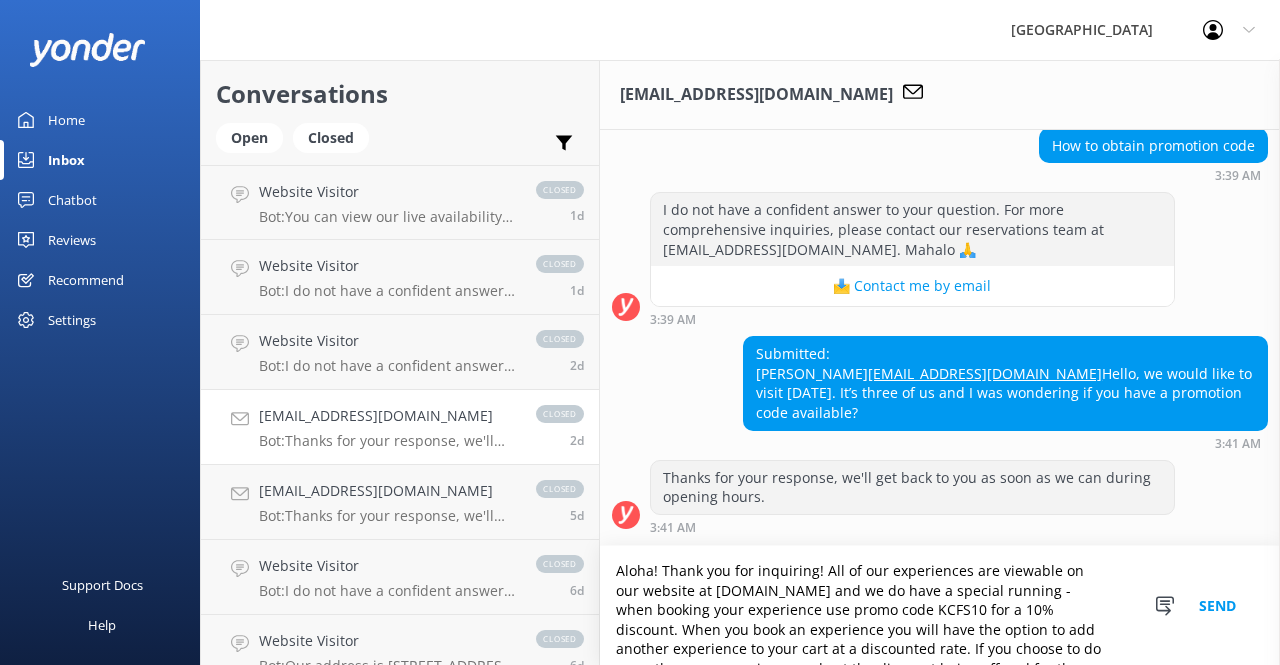 drag, startPoint x: 894, startPoint y: 593, endPoint x: 1114, endPoint y: 615, distance: 221.09726 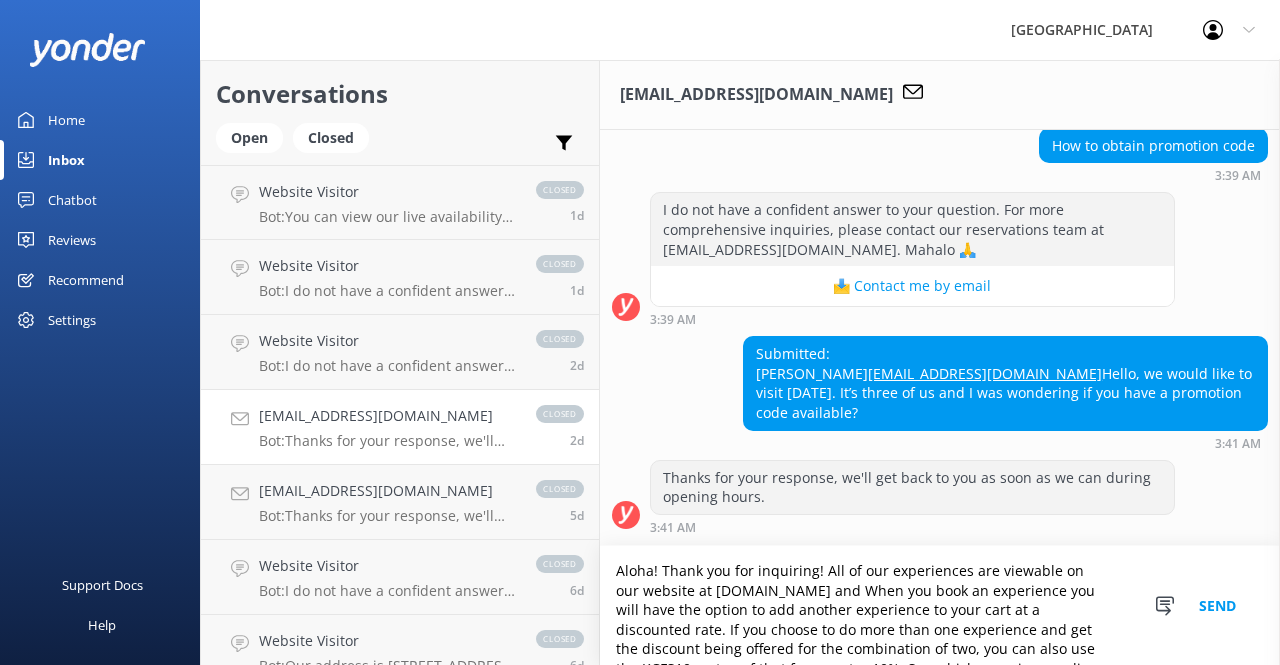 scroll, scrollTop: 329, scrollLeft: 0, axis: vertical 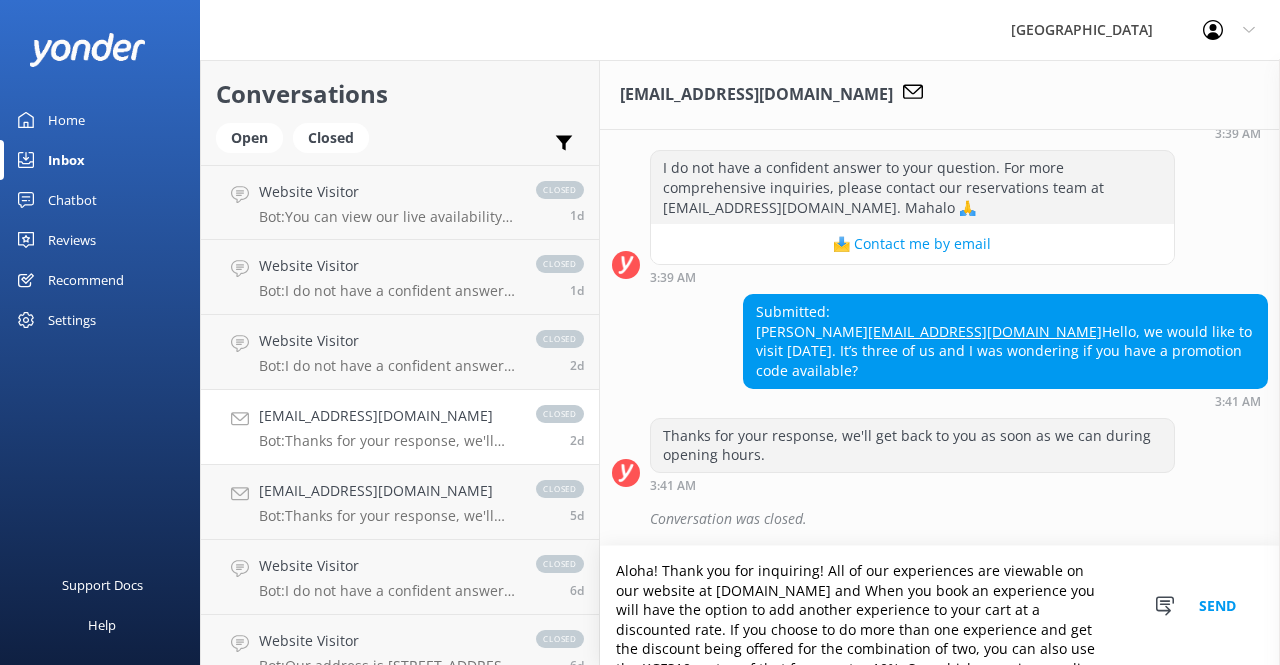 click on "Aloha! Thank you for inquiring! All of our experiences are viewable on our website at [DOMAIN_NAME] and When you book an experience you will have the option to add another experience to your cart at a discounted rate. If you choose to do more than one experience and get the discount being offered for the combination of two, you can also use the KCFS10 on top of that for an extra 10%. See which experiences align best with your interests and timing. Let me know if you have any other questions." at bounding box center [940, 605] 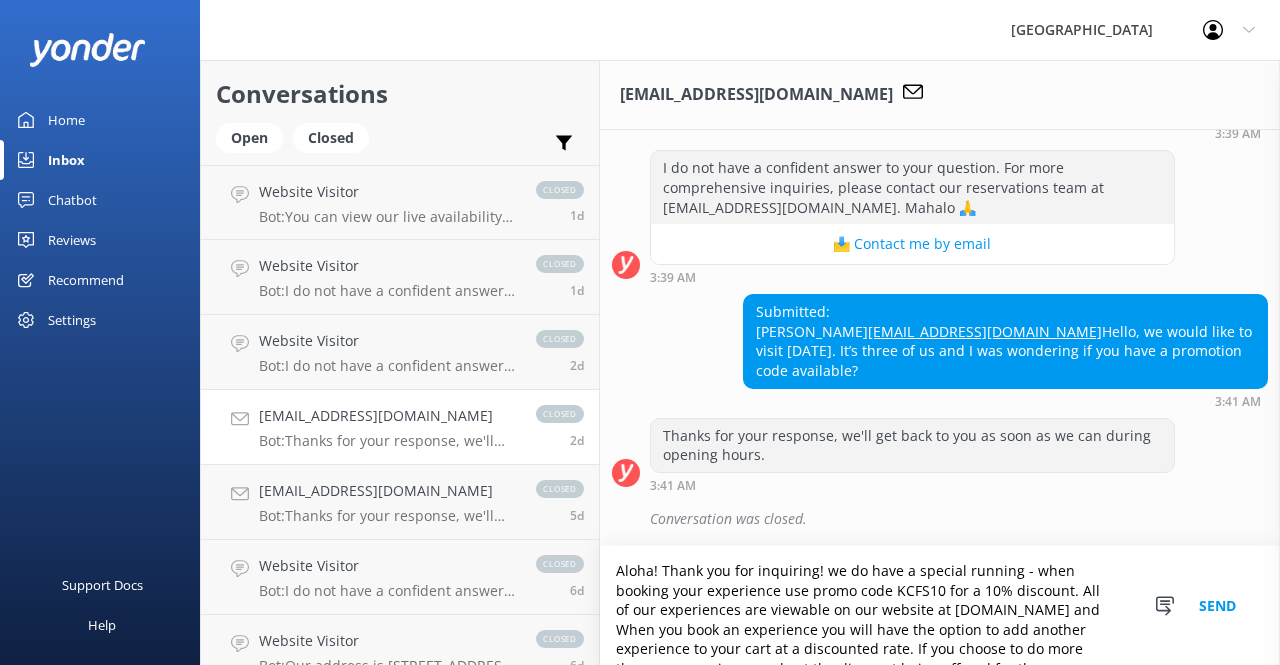 click on "Aloha! Thank you for inquiring! we do have a special running - when booking your experience use promo code KCFS10 for a 10% discount. All of our experiences are viewable on our website at [DOMAIN_NAME] and When you book an experience you will have the option to add another experience to your cart at a discounted rate. If you choose to do more than one experience and get the discount being offered for the combination of two, you can also use the KCFS10 on top of that for an extra 10%. See which experiences align best with your interests and timing. Let me know if you have any other questions." at bounding box center (940, 605) 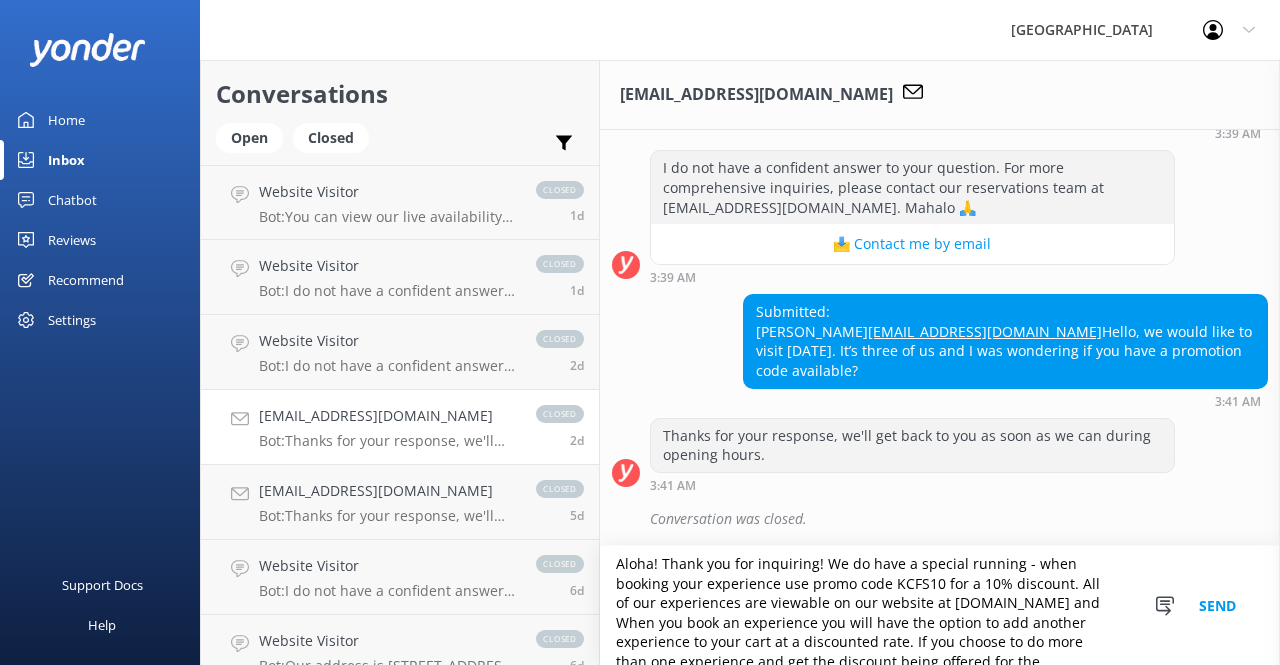 scroll, scrollTop: 10, scrollLeft: 0, axis: vertical 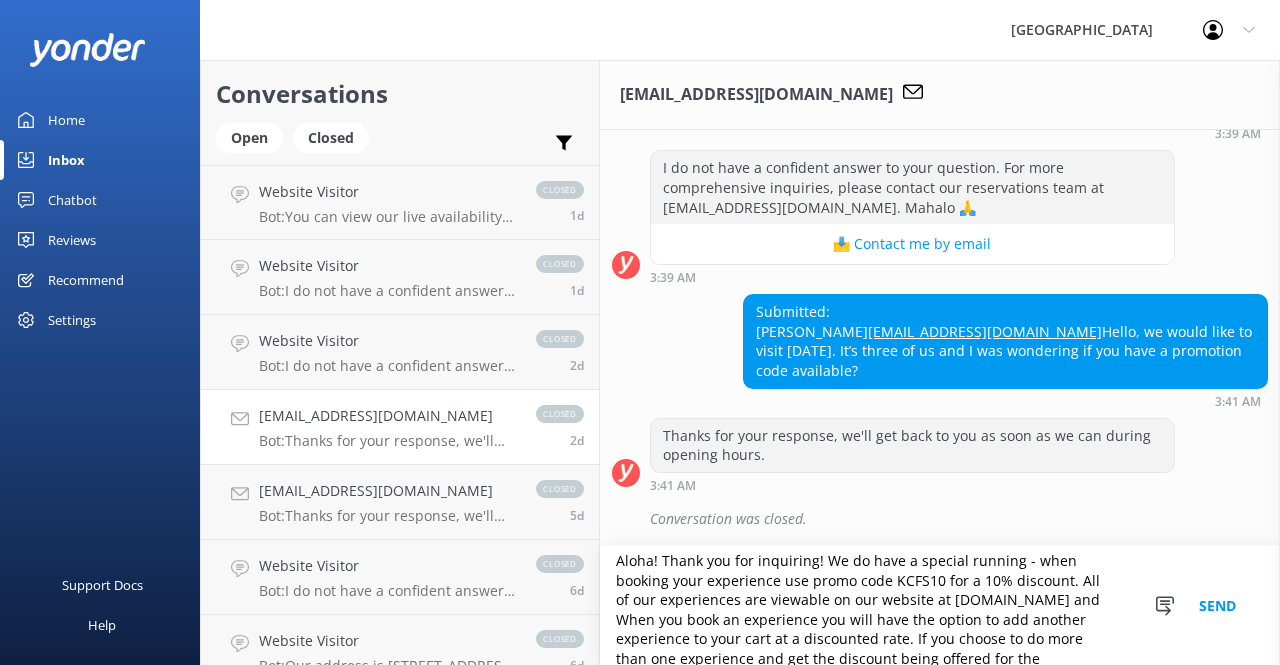 click on "Aloha! Thank you for inquiring! We do have a special running - when booking your experience use promo code KCFS10 for a 10% discount. All of our experiences are viewable on our website at [DOMAIN_NAME] and When you book an experience you will have the option to add another experience to your cart at a discounted rate. If you choose to do more than one experience and get the discount being offered for the combination of two, you can also use the KCFS10 on top of that for an extra 10%. See which experiences align best with your interests and timing. Let me know if you have any other questions." at bounding box center [940, 605] 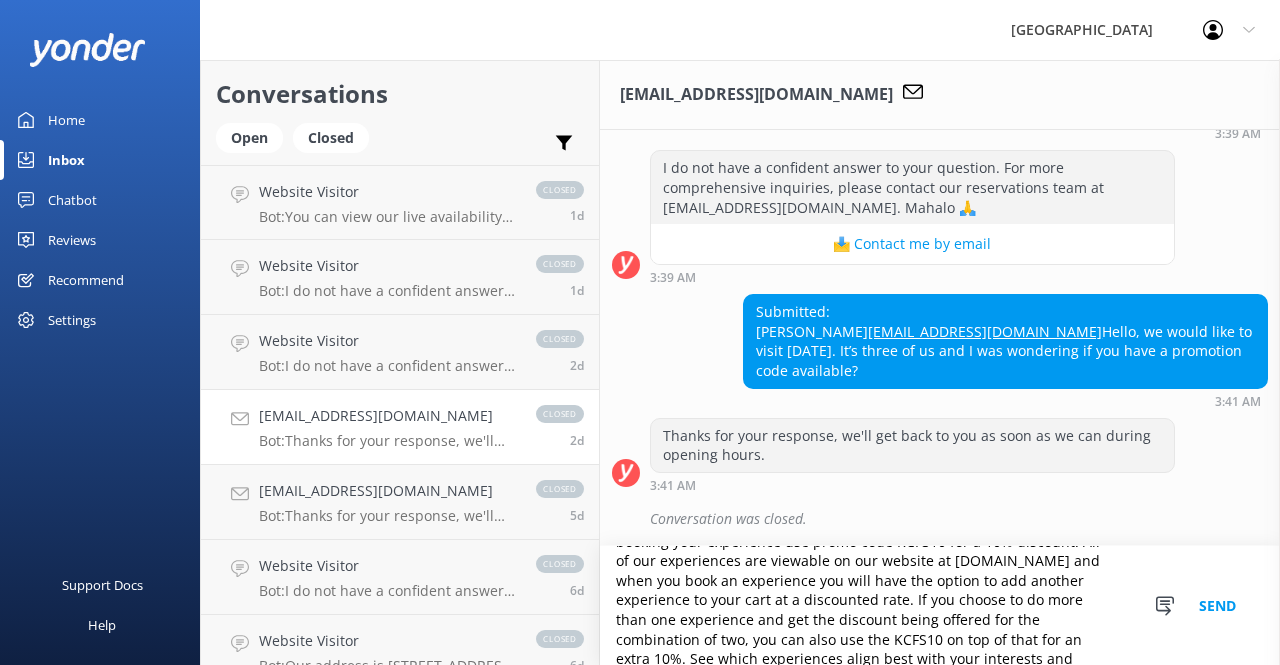 scroll, scrollTop: 106, scrollLeft: 0, axis: vertical 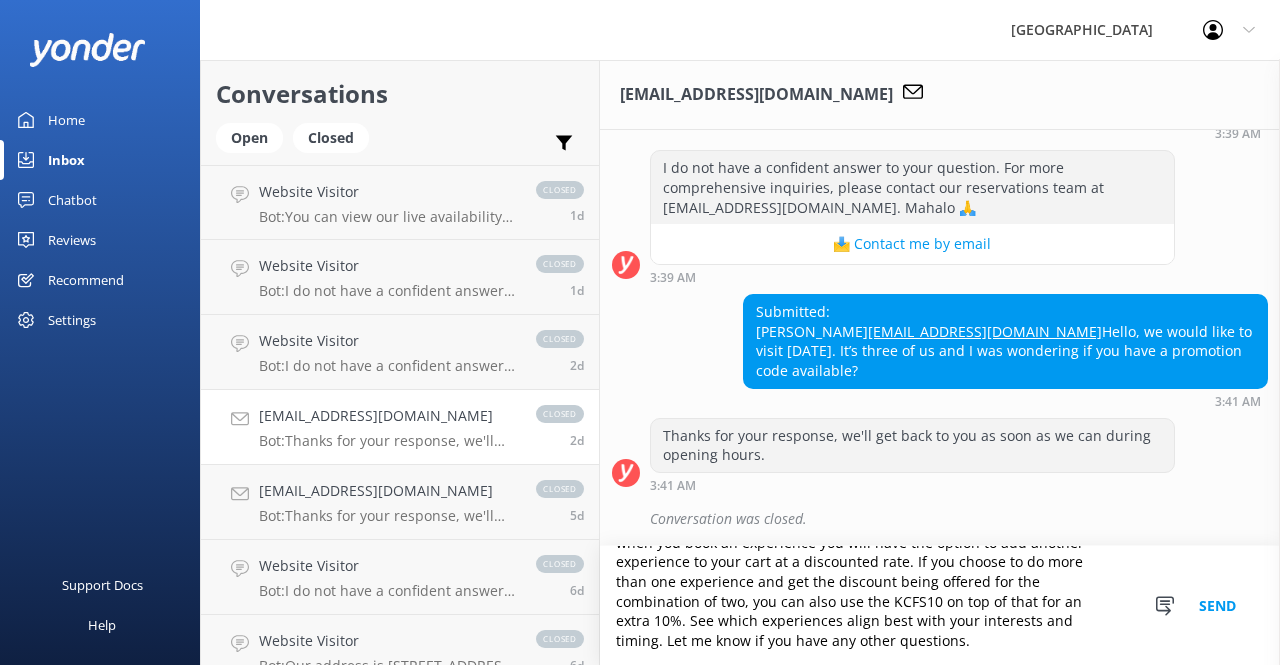 type on "Aloha! Thank you for inquiring! We do have a special running - when booking your experience use promo code KCFS10 for a 10% discount. All of our experiences are viewable on our website at [DOMAIN_NAME] and when you book an experience you will have the option to add another experience to your cart at a discounted rate. If you choose to do more than one experience and get the discount being offered for the combination of two, you can also use the KCFS10 on top of that for an extra 10%. See which experiences align best with your interests and timing. Let me know if you have any other questions." 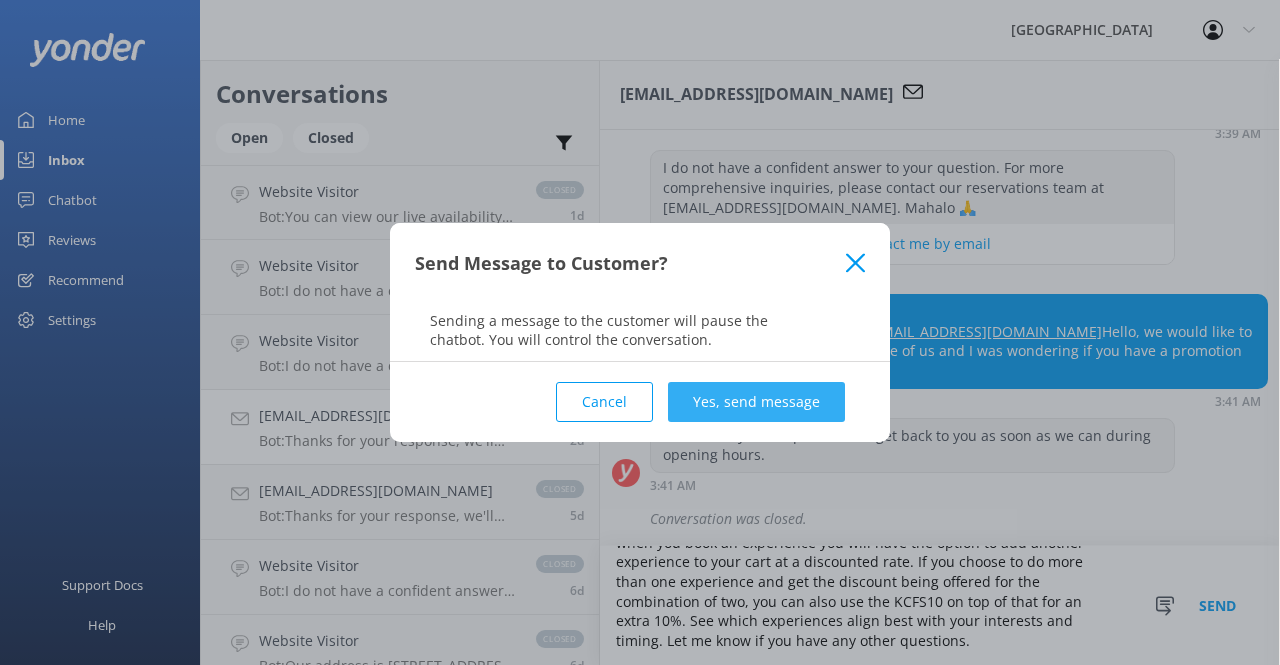 click on "Yes, send message" at bounding box center (756, 402) 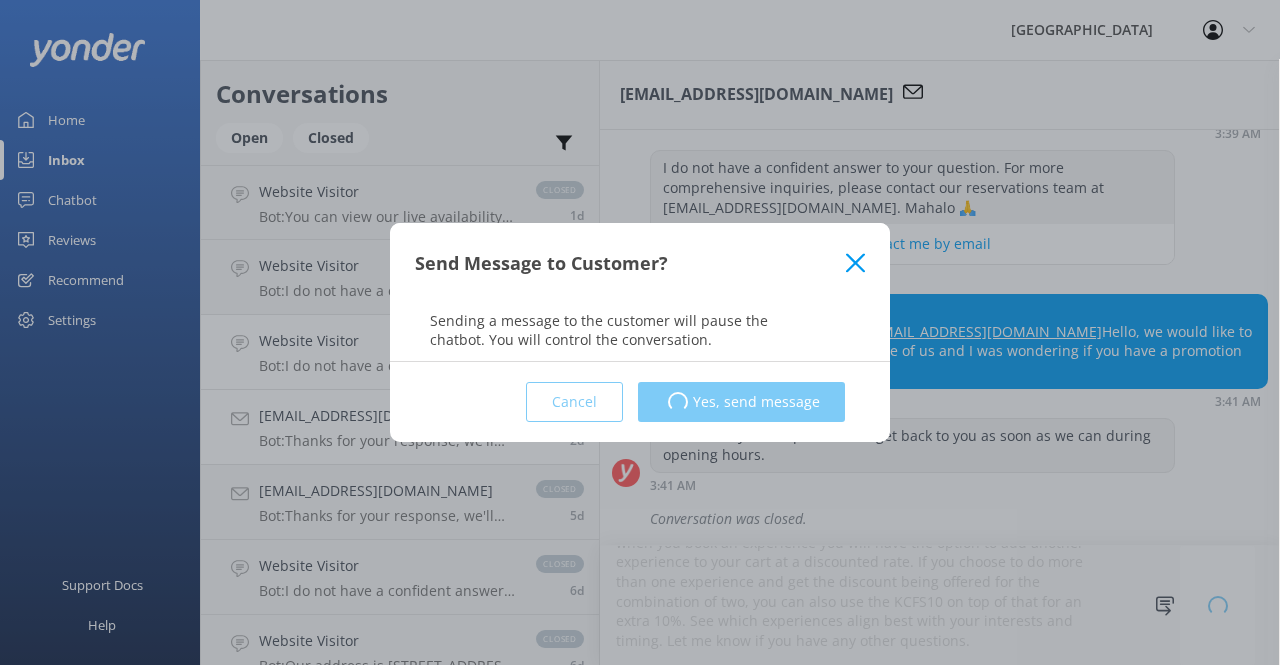type 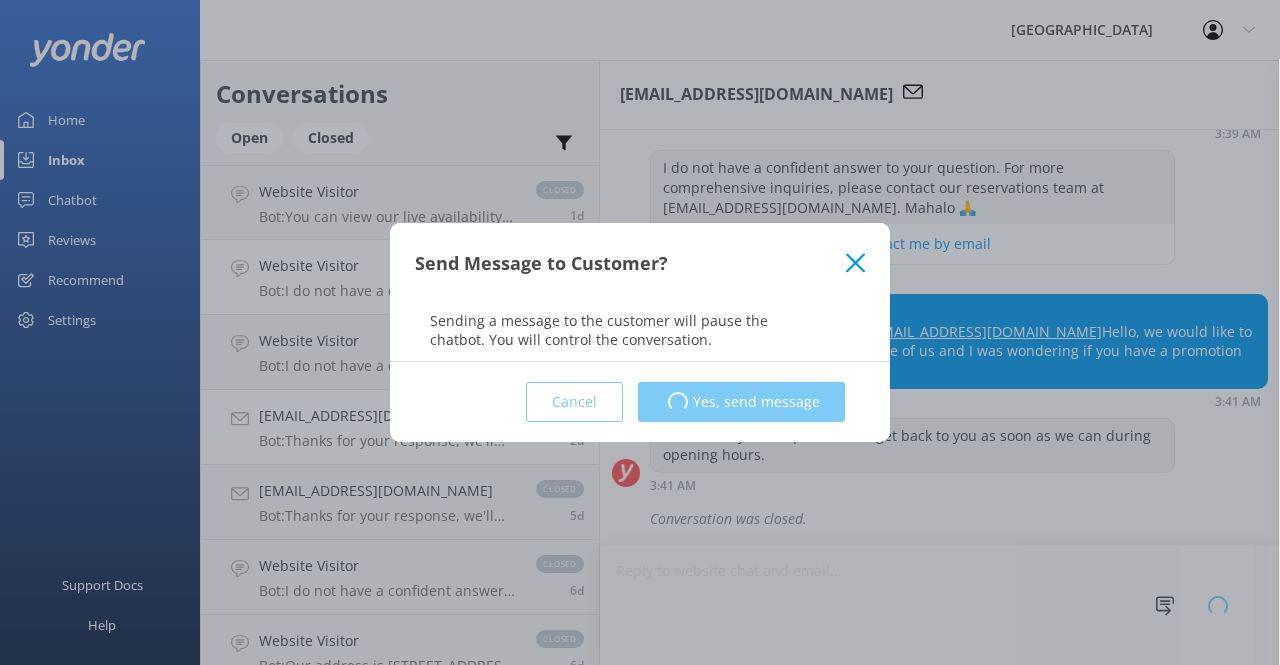 scroll, scrollTop: 0, scrollLeft: 0, axis: both 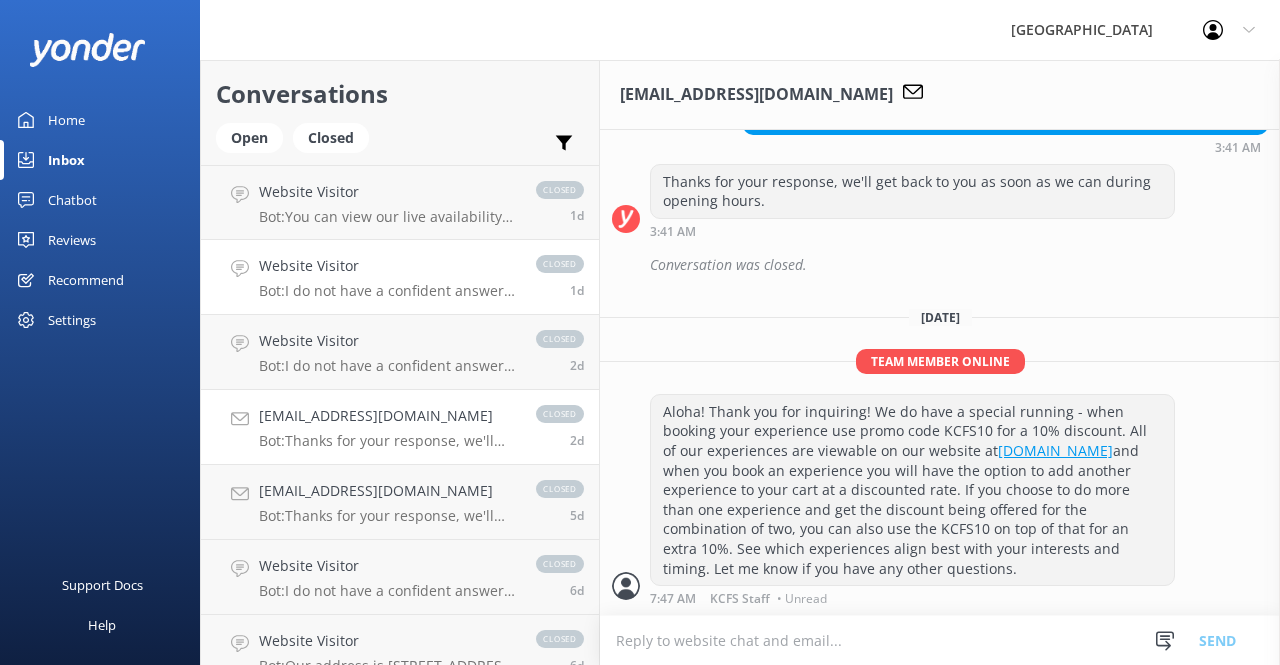click on "Website Visitor" at bounding box center (387, 266) 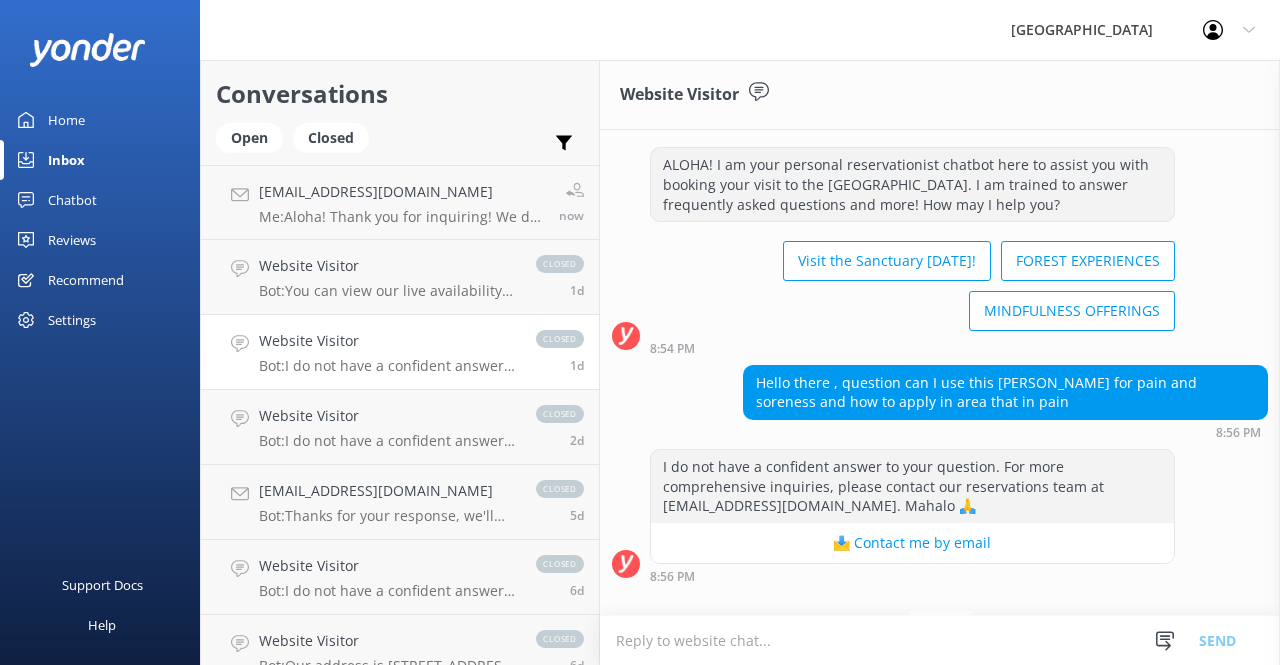 scroll, scrollTop: 0, scrollLeft: 0, axis: both 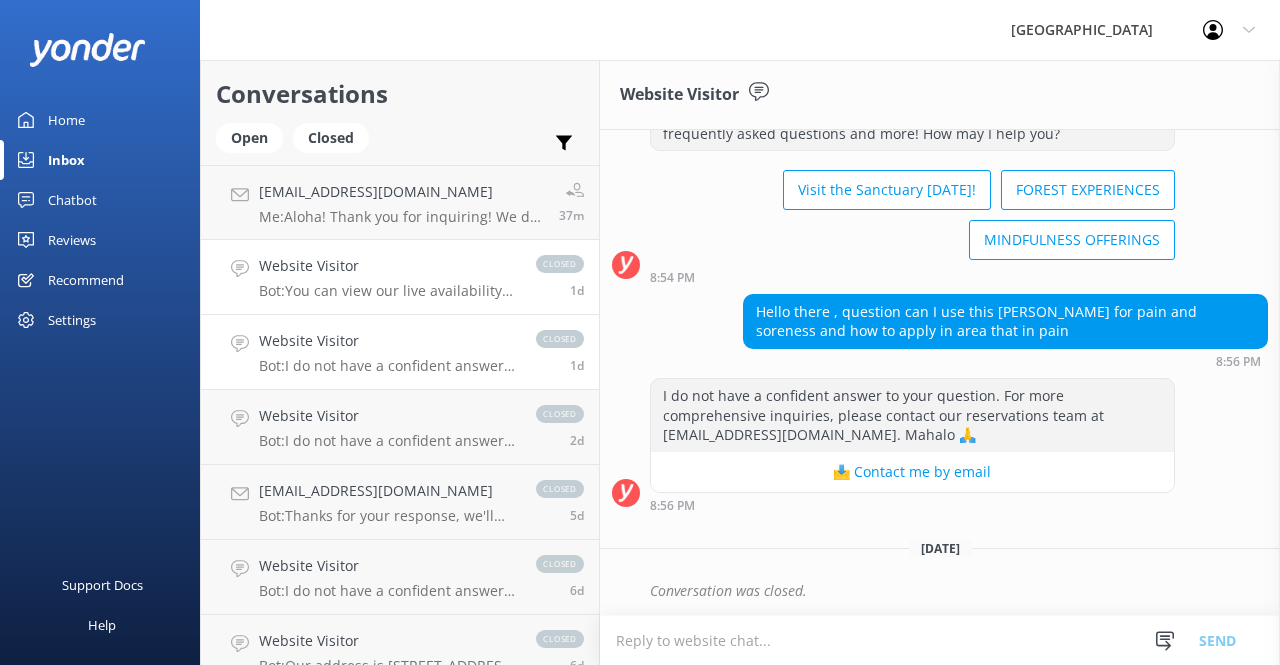 click on "Website Visitor" at bounding box center [387, 266] 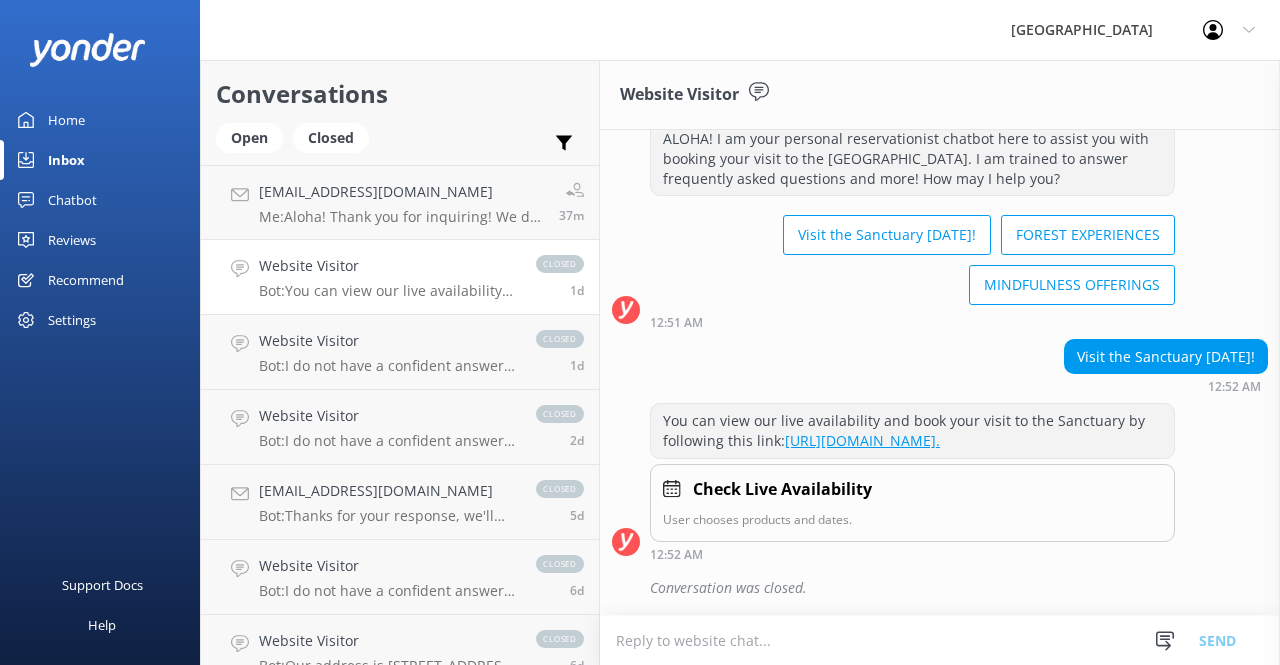 scroll, scrollTop: 0, scrollLeft: 0, axis: both 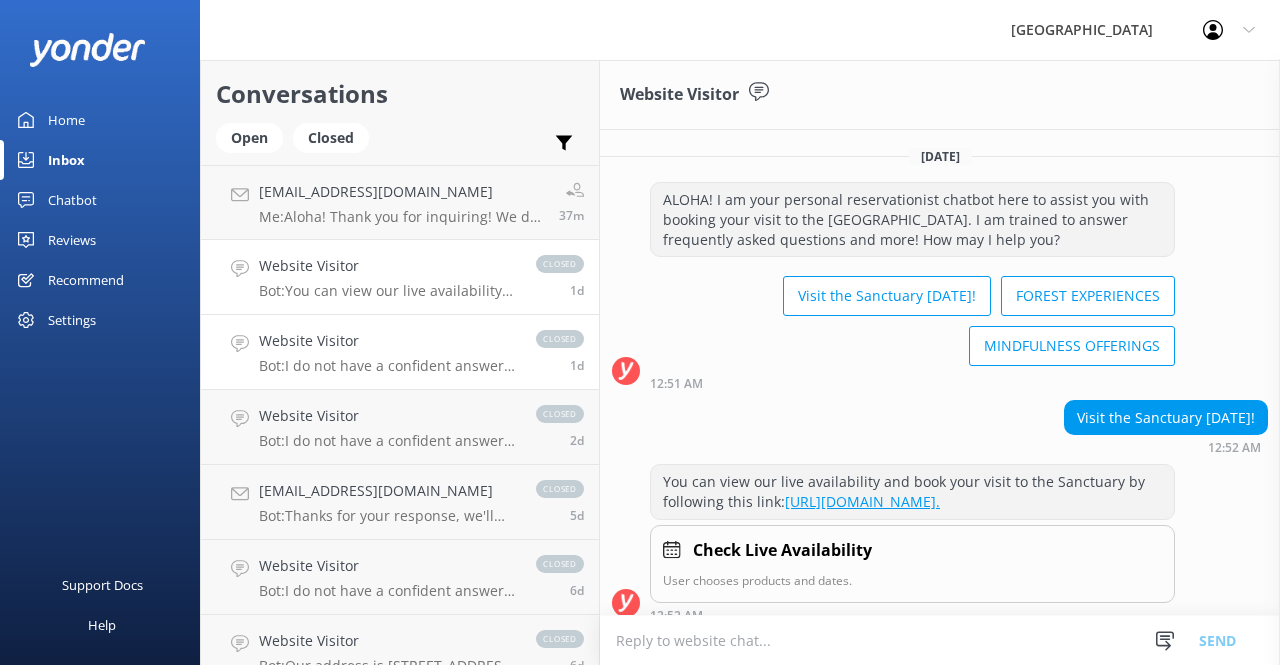 click on "Website Visitor Bot:  I do not have a confident answer to your question. For more comprehensive inquiries, please contact our reservations team at [EMAIL_ADDRESS][DOMAIN_NAME]. Mahalo 🙏 closed 1d" at bounding box center (400, 352) 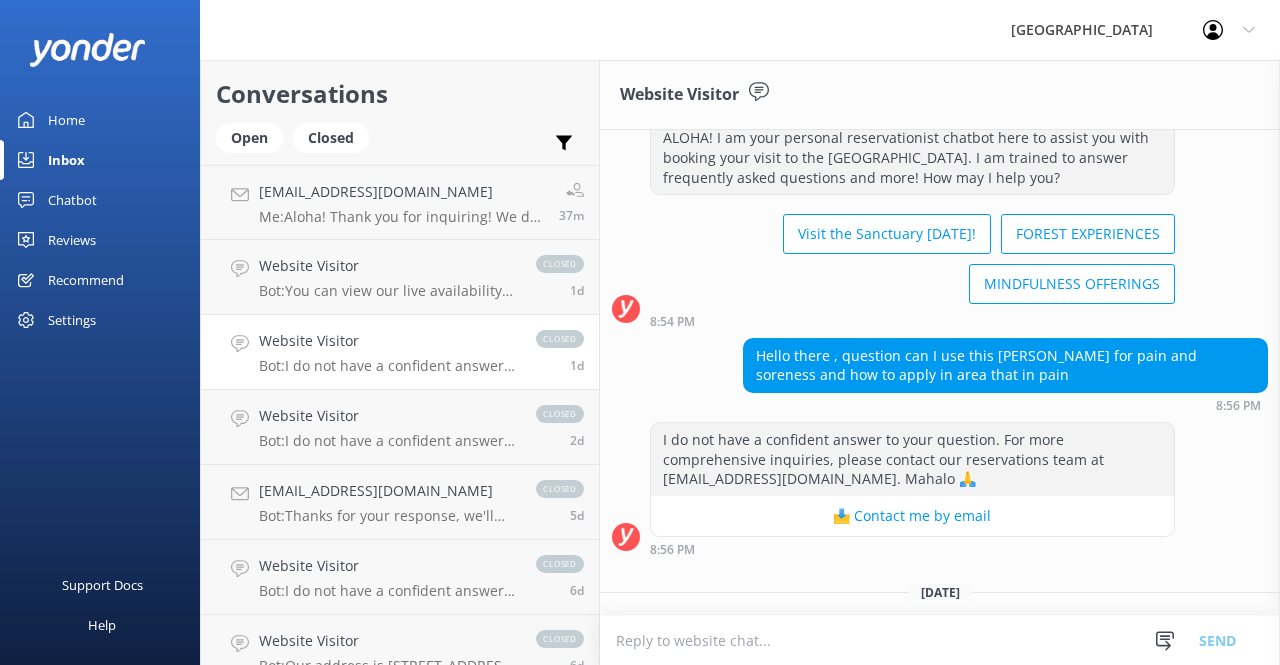 scroll, scrollTop: 106, scrollLeft: 0, axis: vertical 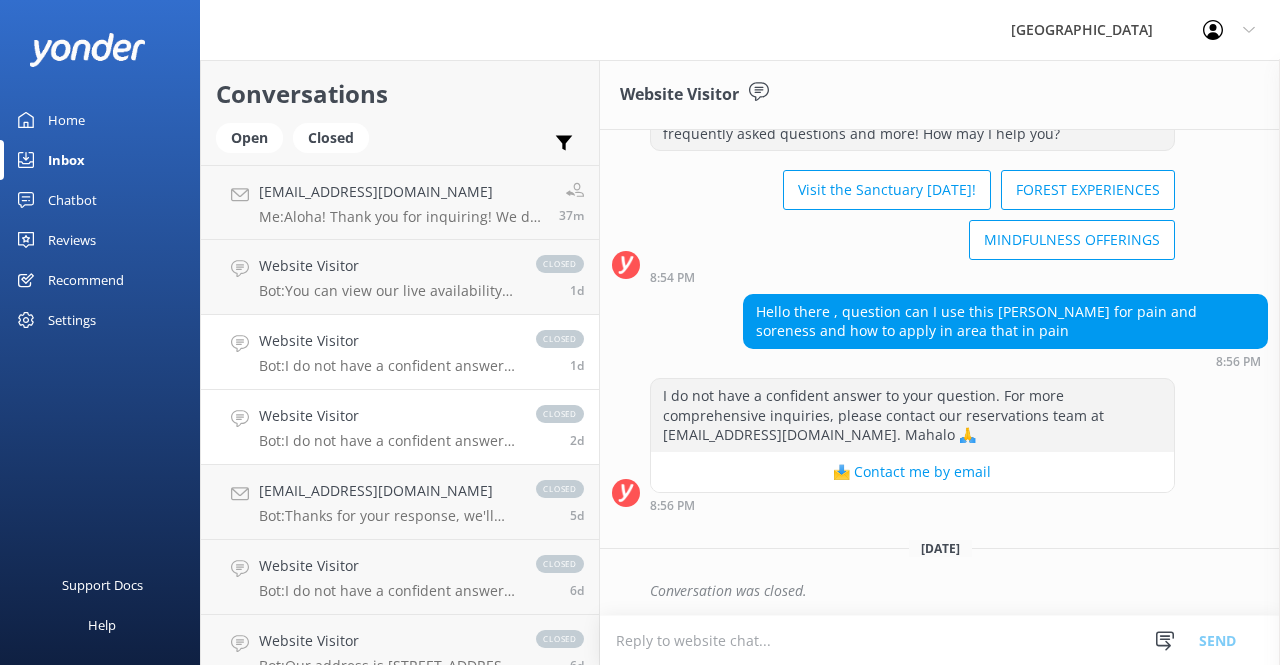 click on "Website Visitor" at bounding box center [387, 416] 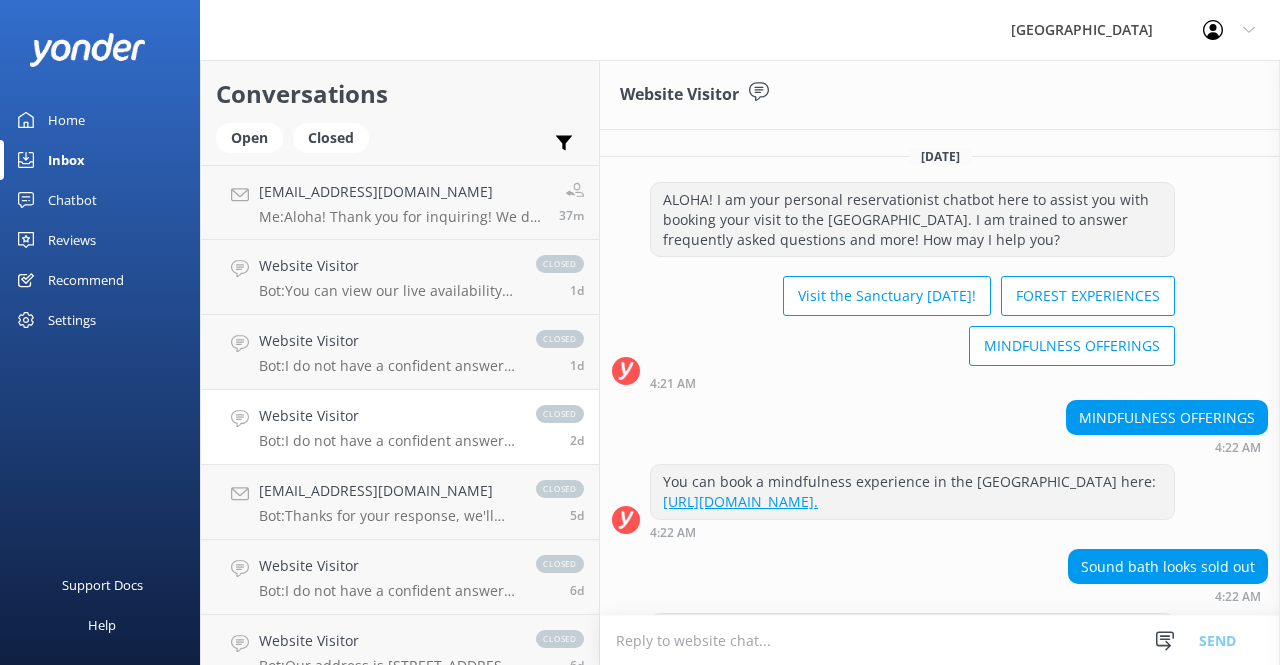 scroll, scrollTop: 220, scrollLeft: 0, axis: vertical 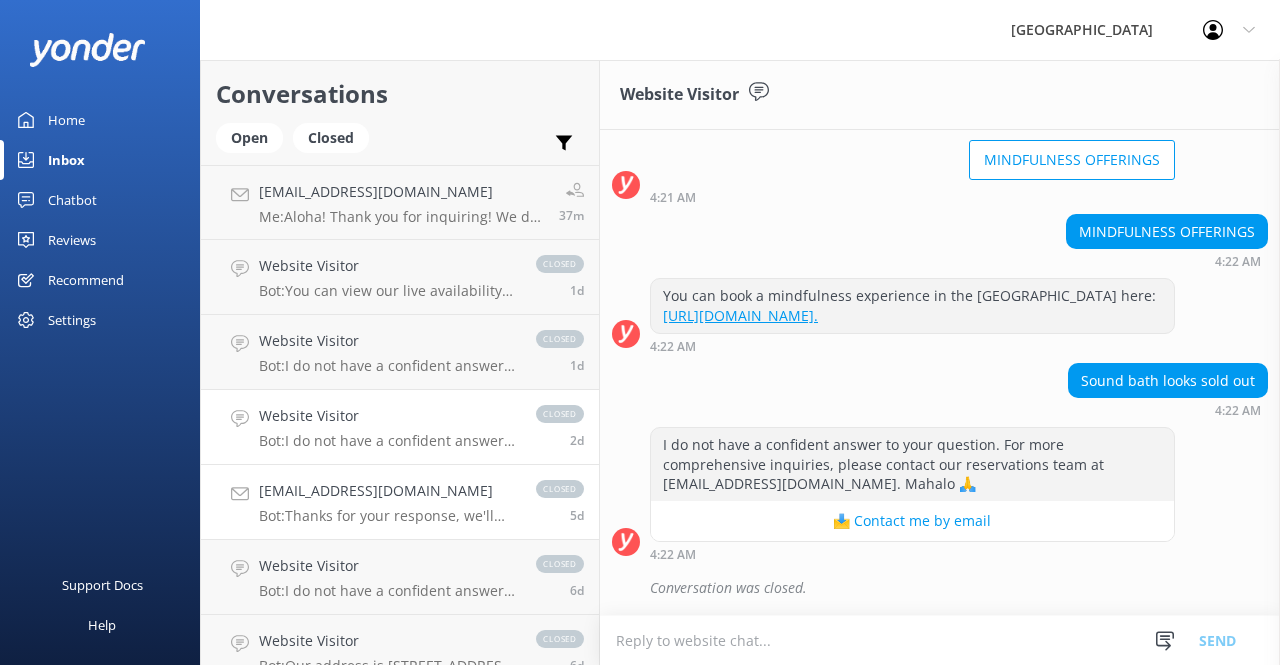 click on "[EMAIL_ADDRESS][DOMAIN_NAME]" at bounding box center [387, 491] 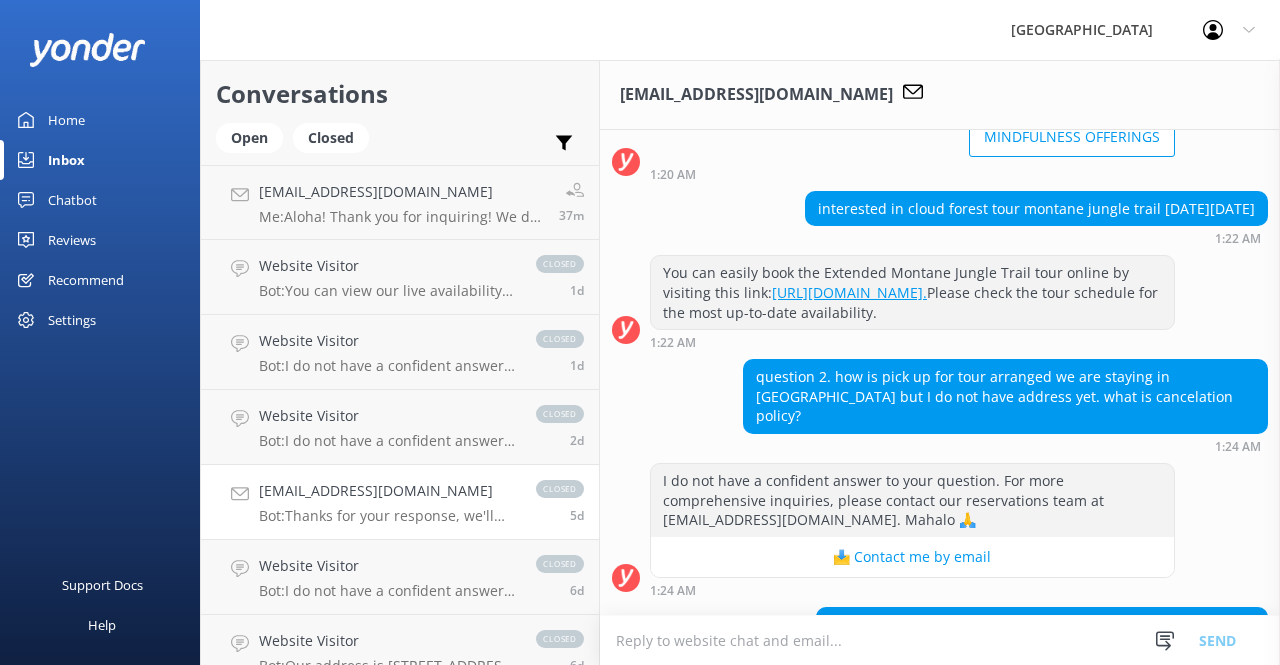 scroll, scrollTop: 210, scrollLeft: 0, axis: vertical 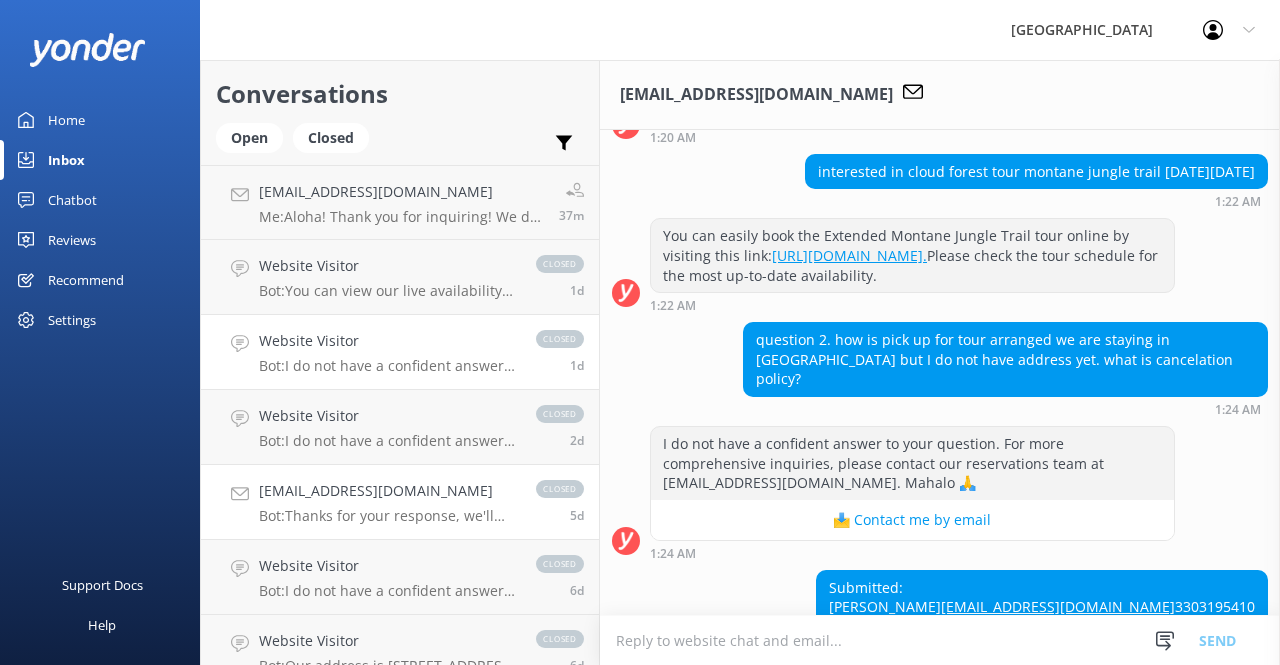 click on "Bot:  I do not have a confident answer to your question. For more comprehensive inquiries, please contact our reservations team at [EMAIL_ADDRESS][DOMAIN_NAME]. Mahalo 🙏" at bounding box center [387, 366] 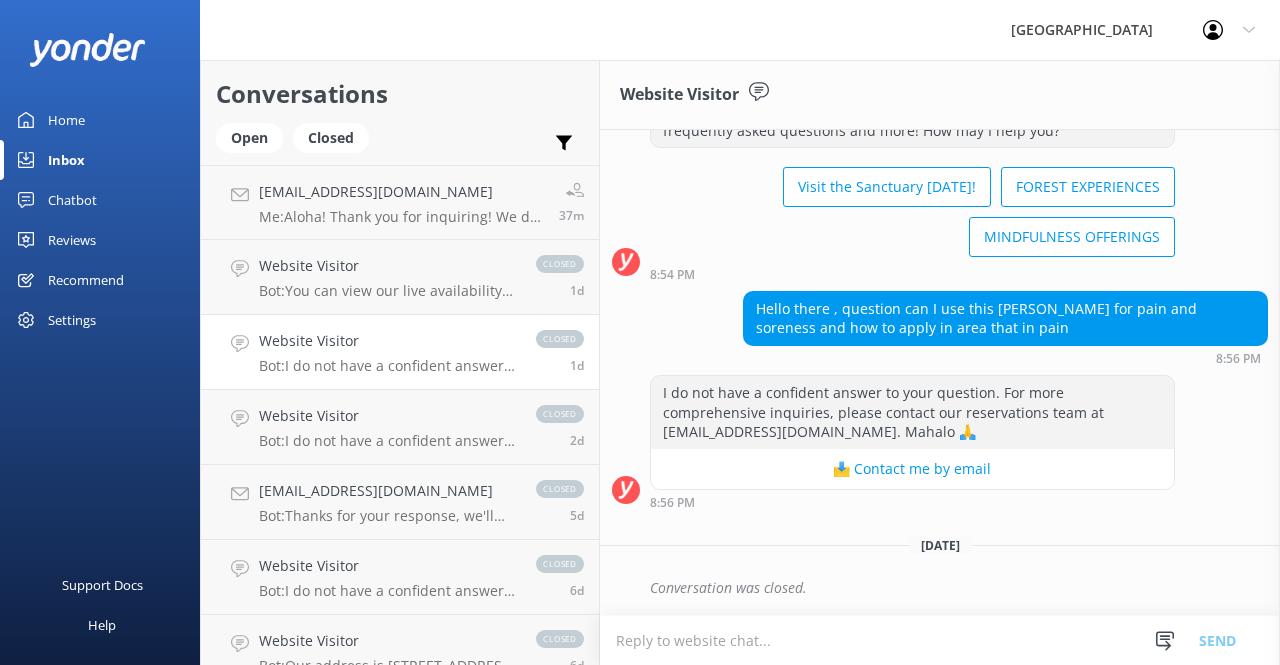 scroll, scrollTop: 106, scrollLeft: 0, axis: vertical 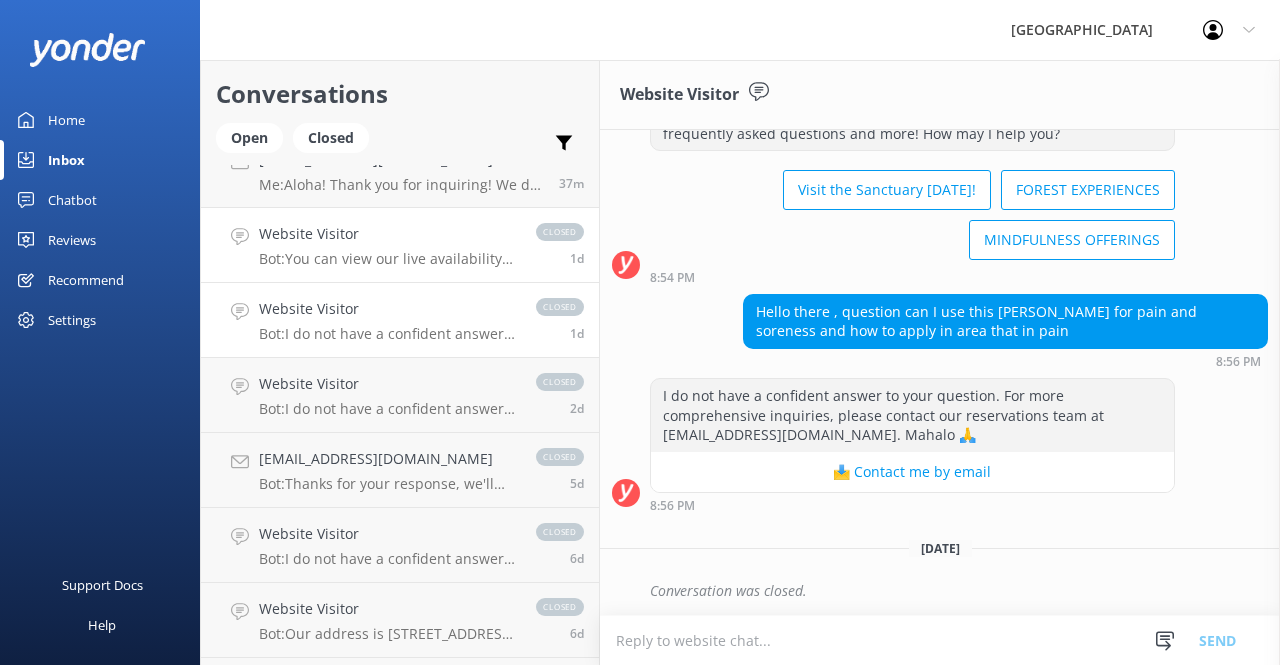 click on "Bot:  You can view our live availability and book your visit to the Sanctuary by following this link: [URL][DOMAIN_NAME]." at bounding box center (387, 259) 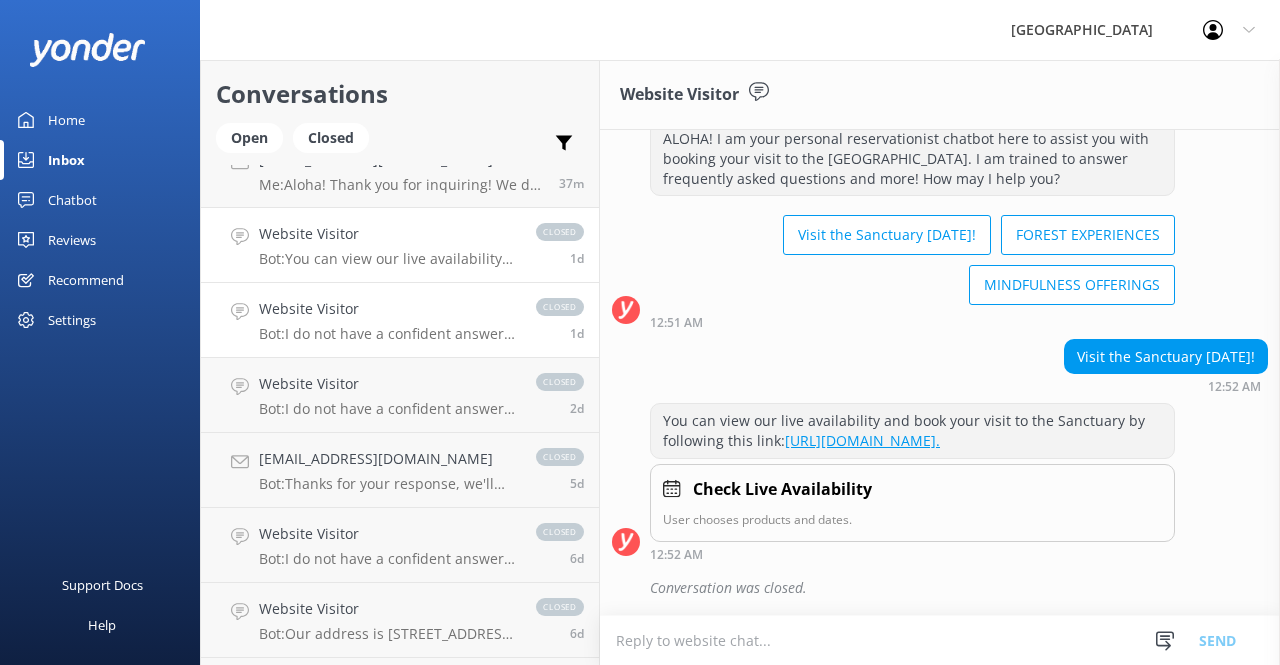click on "Bot:  I do not have a confident answer to your question. For more comprehensive inquiries, please contact our reservations team at [EMAIL_ADDRESS][DOMAIN_NAME]. Mahalo 🙏" at bounding box center (387, 334) 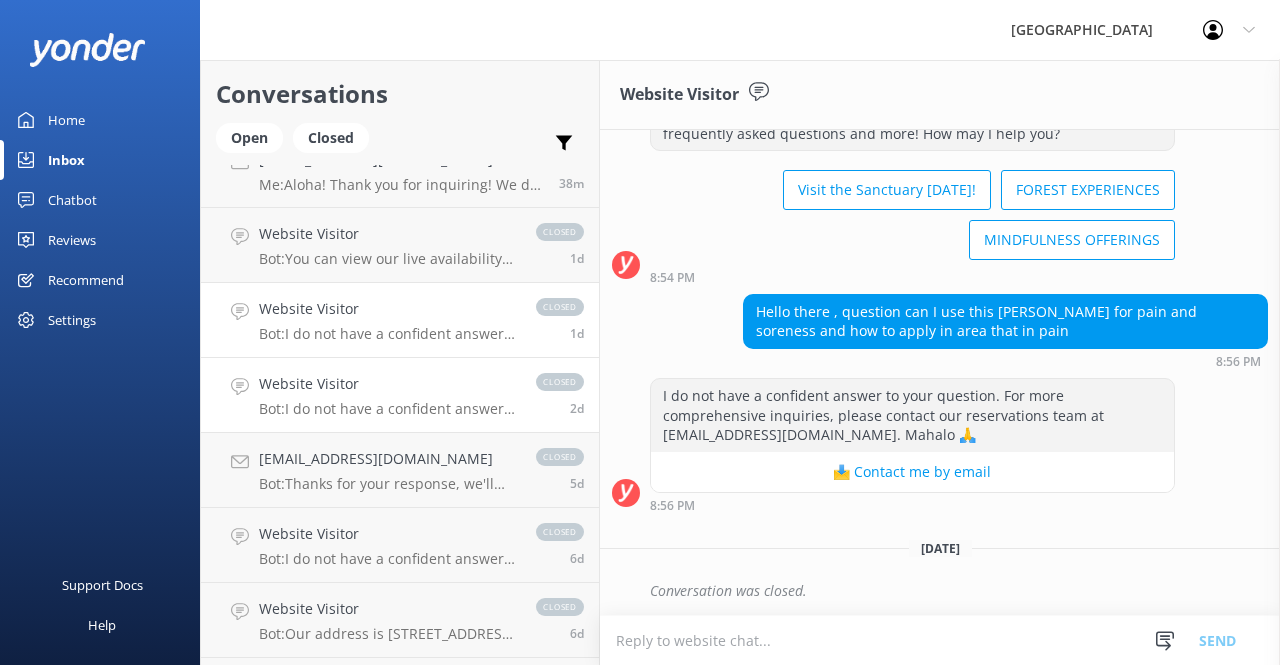 click on "Website Visitor Bot:  I do not have a confident answer to your question. For more comprehensive inquiries, please contact our reservations team at [EMAIL_ADDRESS][DOMAIN_NAME]. Mahalo 🙏" at bounding box center [387, 395] 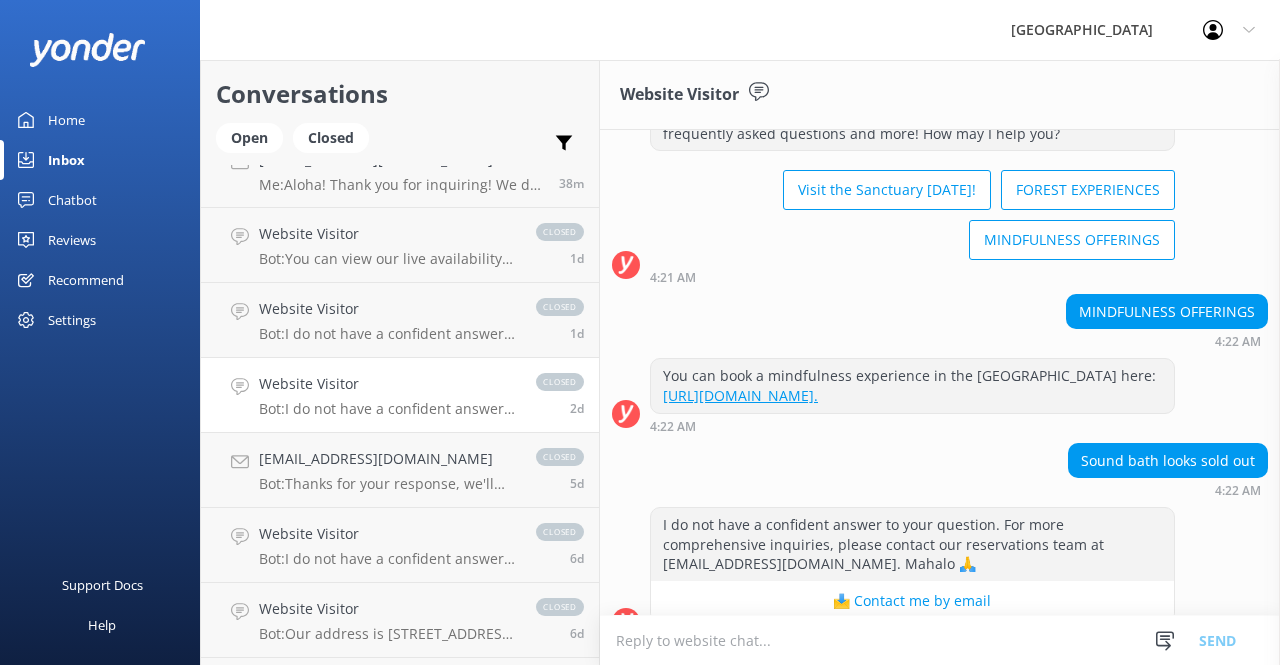 scroll, scrollTop: 220, scrollLeft: 0, axis: vertical 